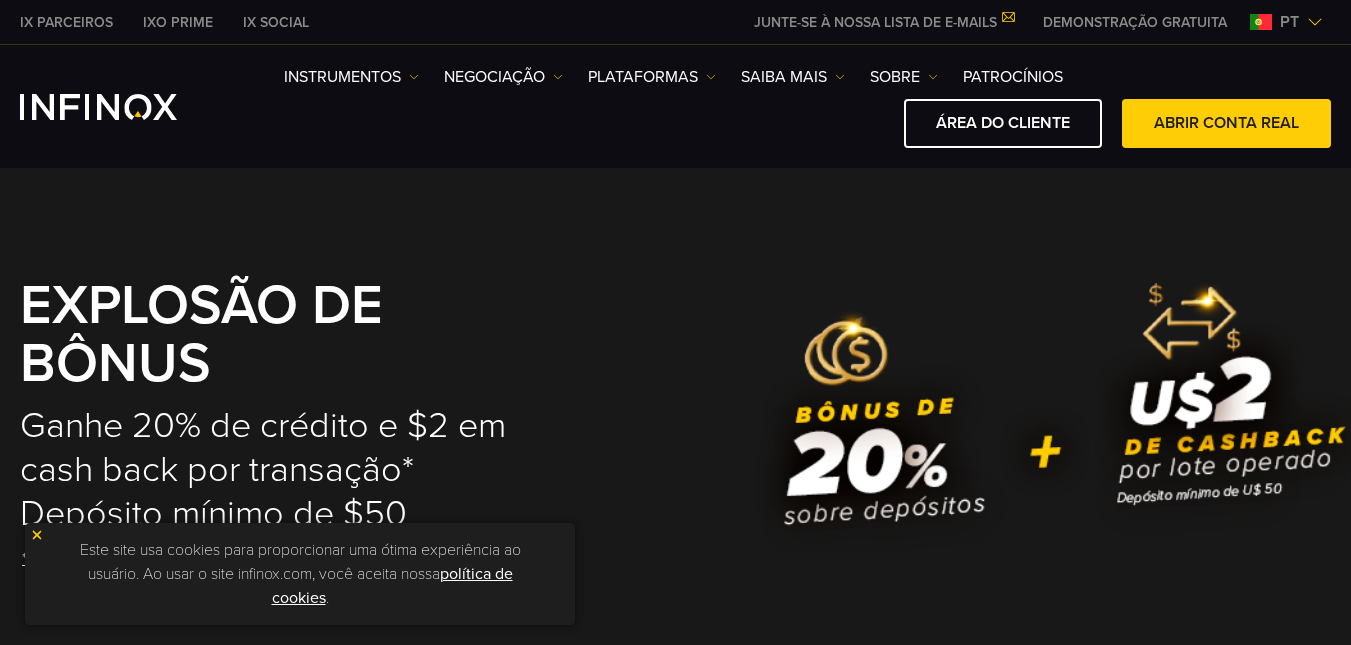 scroll, scrollTop: 0, scrollLeft: 0, axis: both 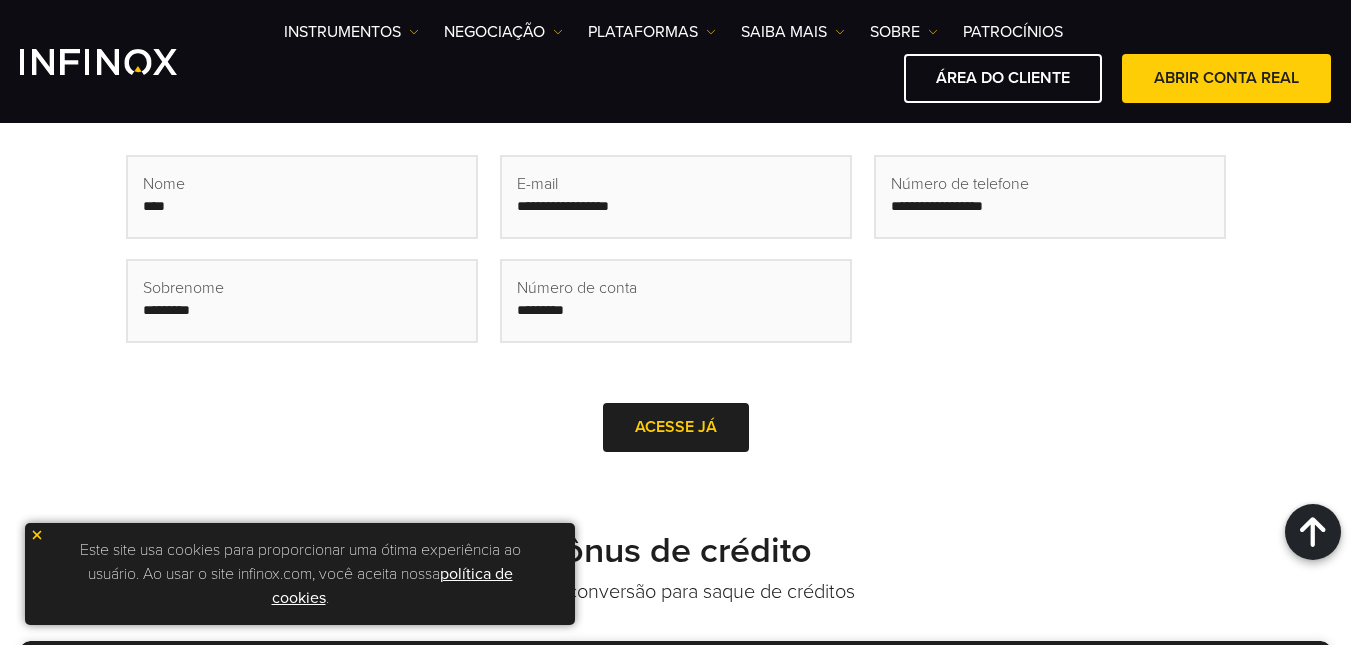 click at bounding box center (676, 197) 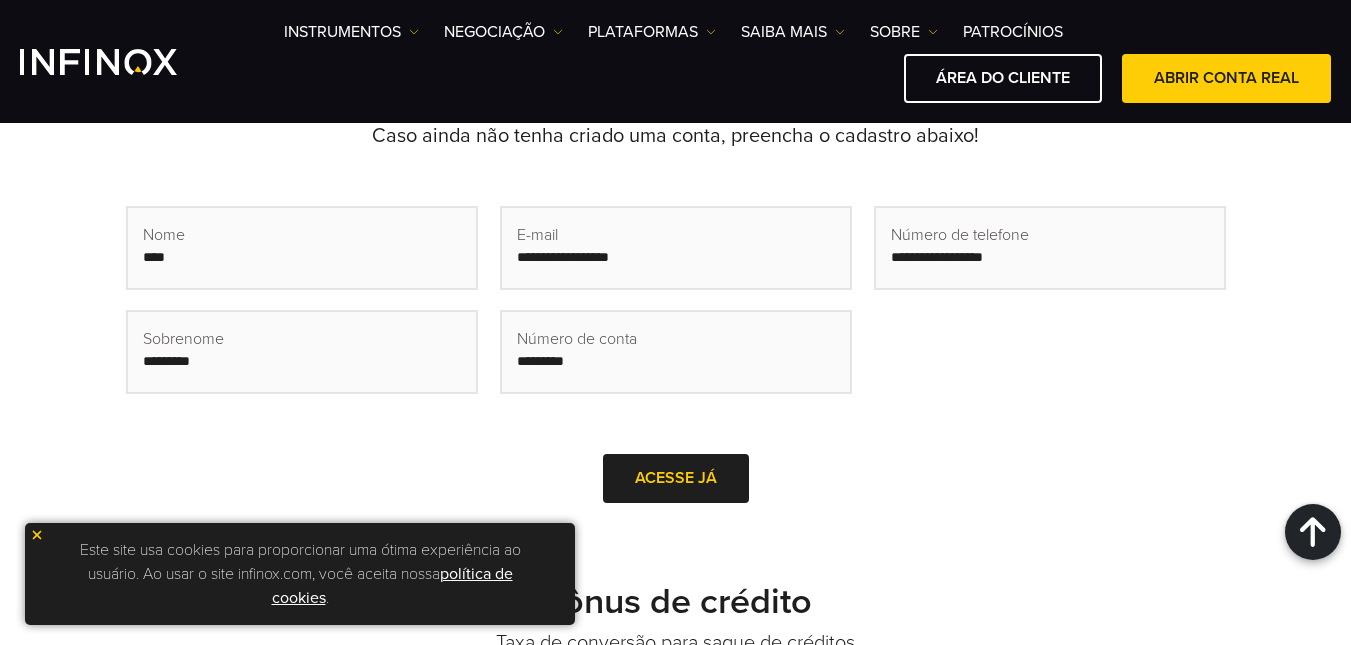 scroll, scrollTop: 600, scrollLeft: 0, axis: vertical 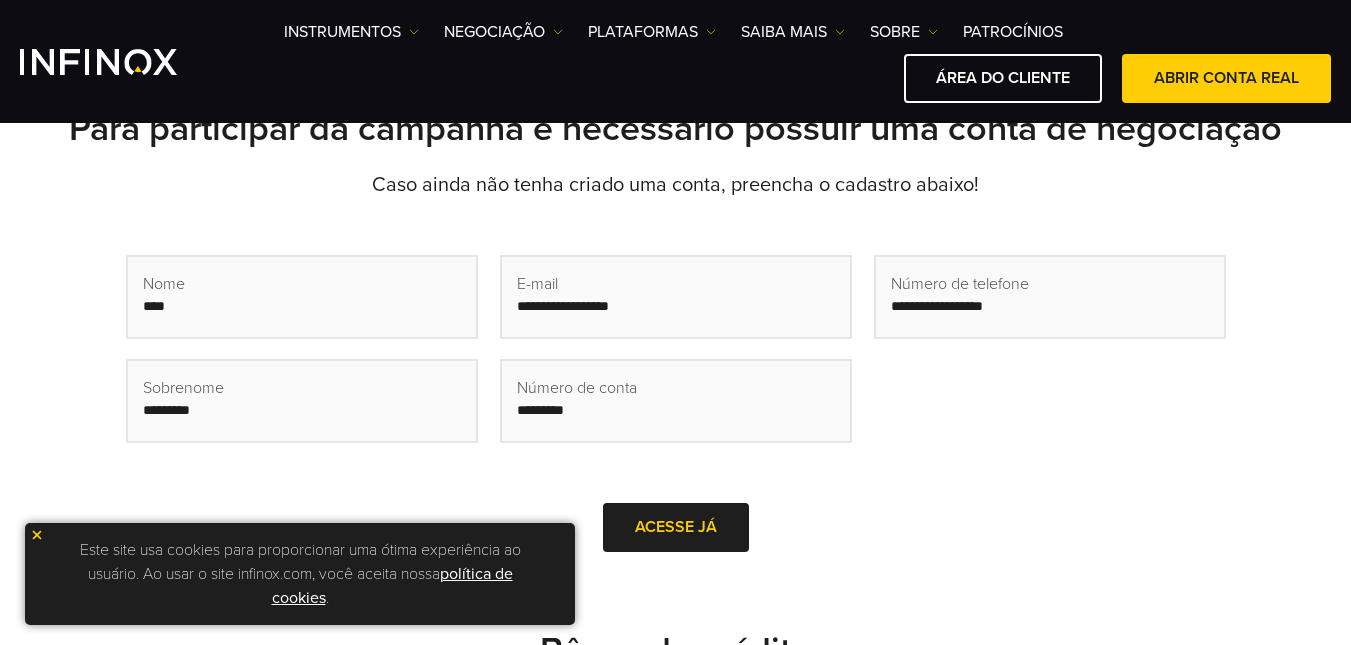 click at bounding box center [37, 535] 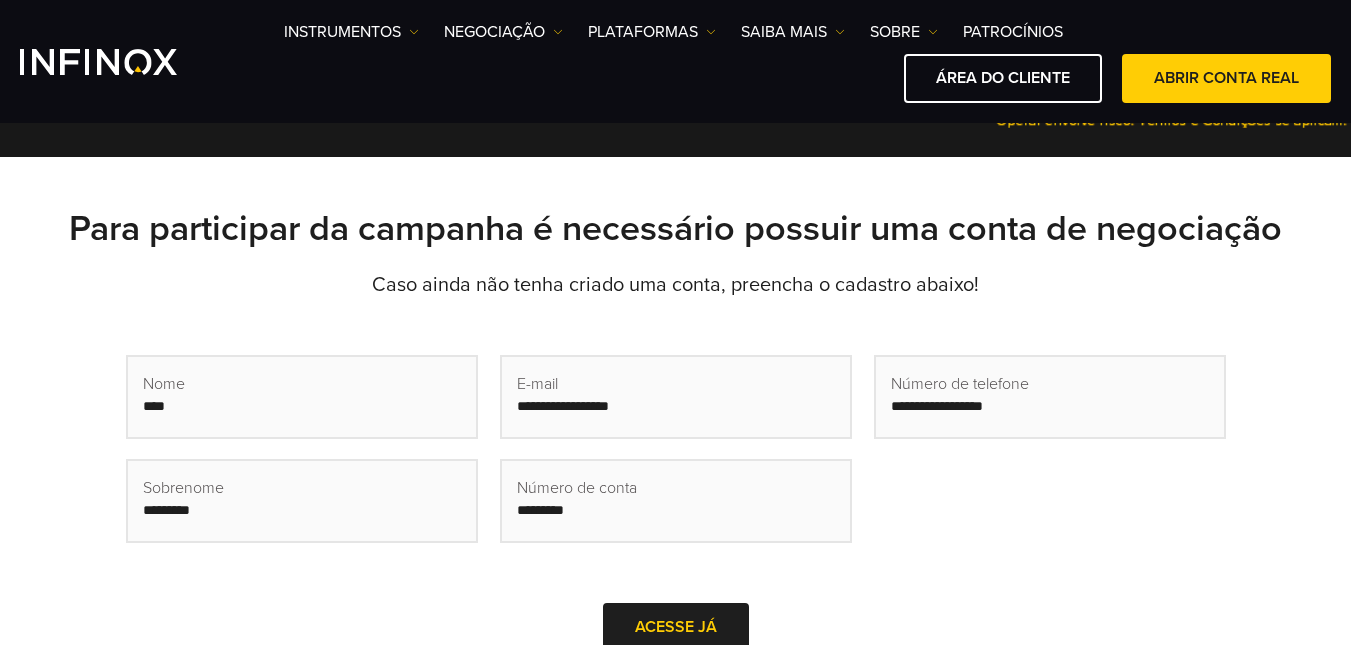 scroll, scrollTop: 600, scrollLeft: 0, axis: vertical 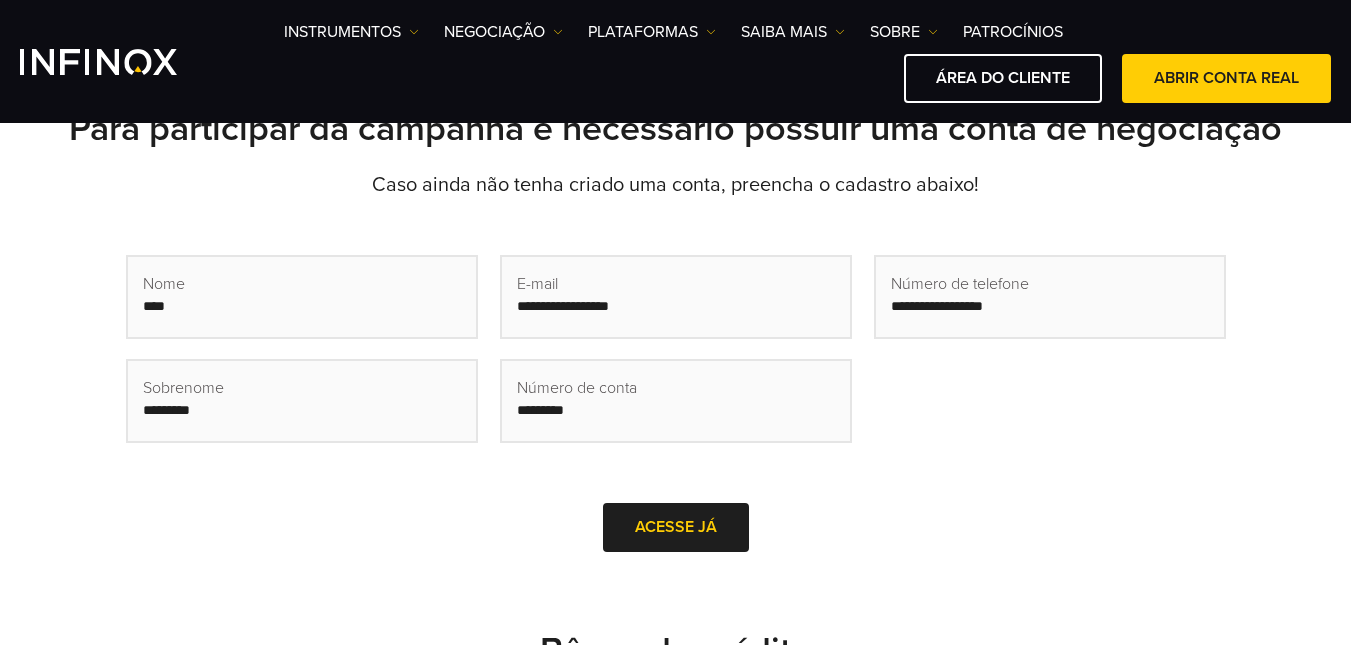 click at bounding box center (302, 297) 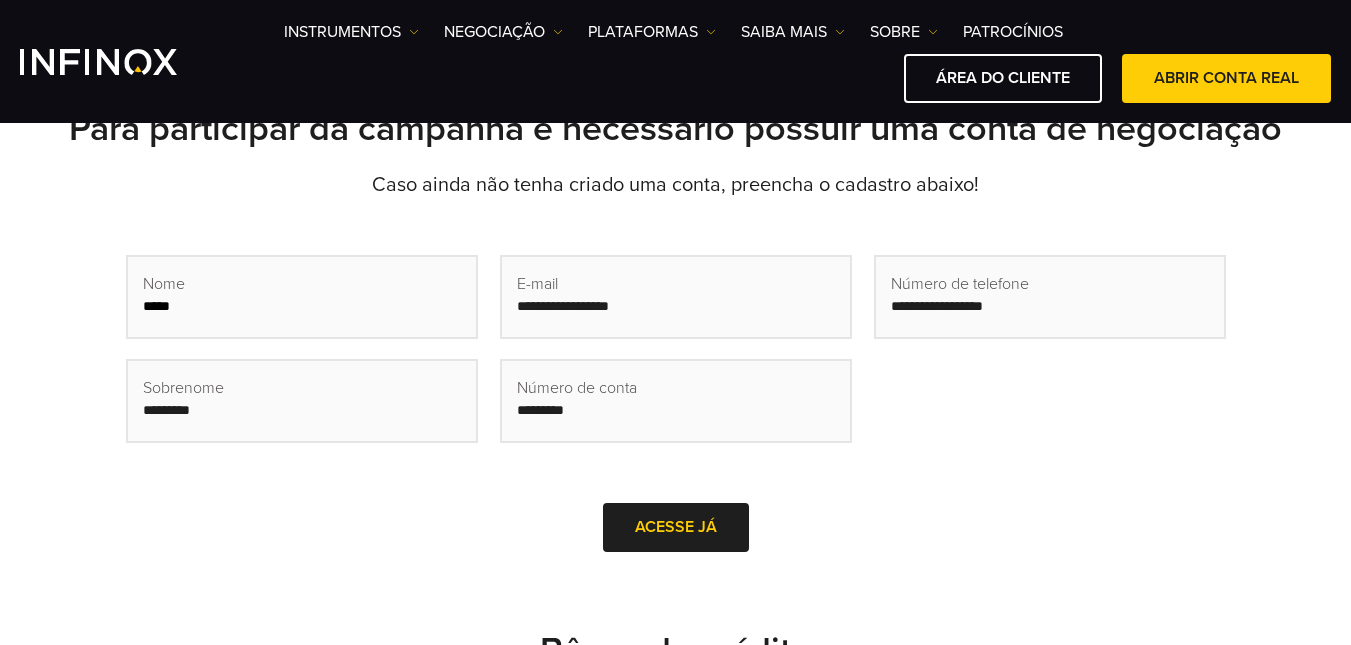 type on "****" 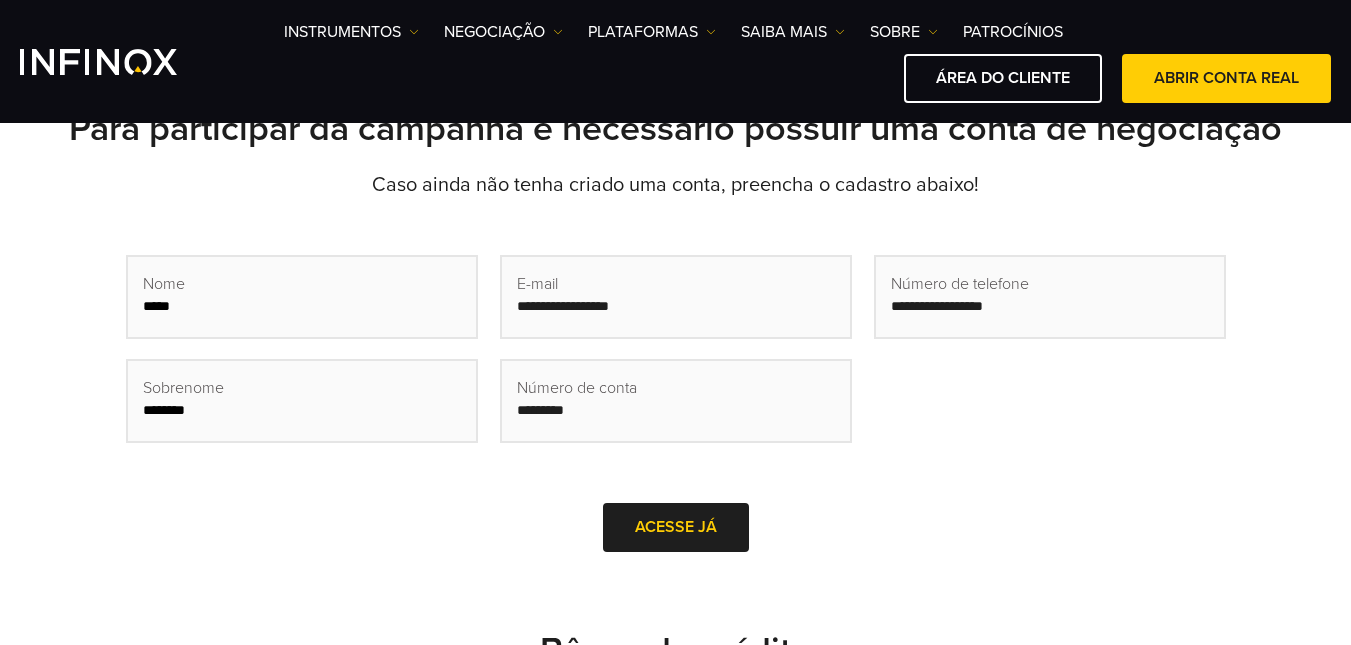 type on "********" 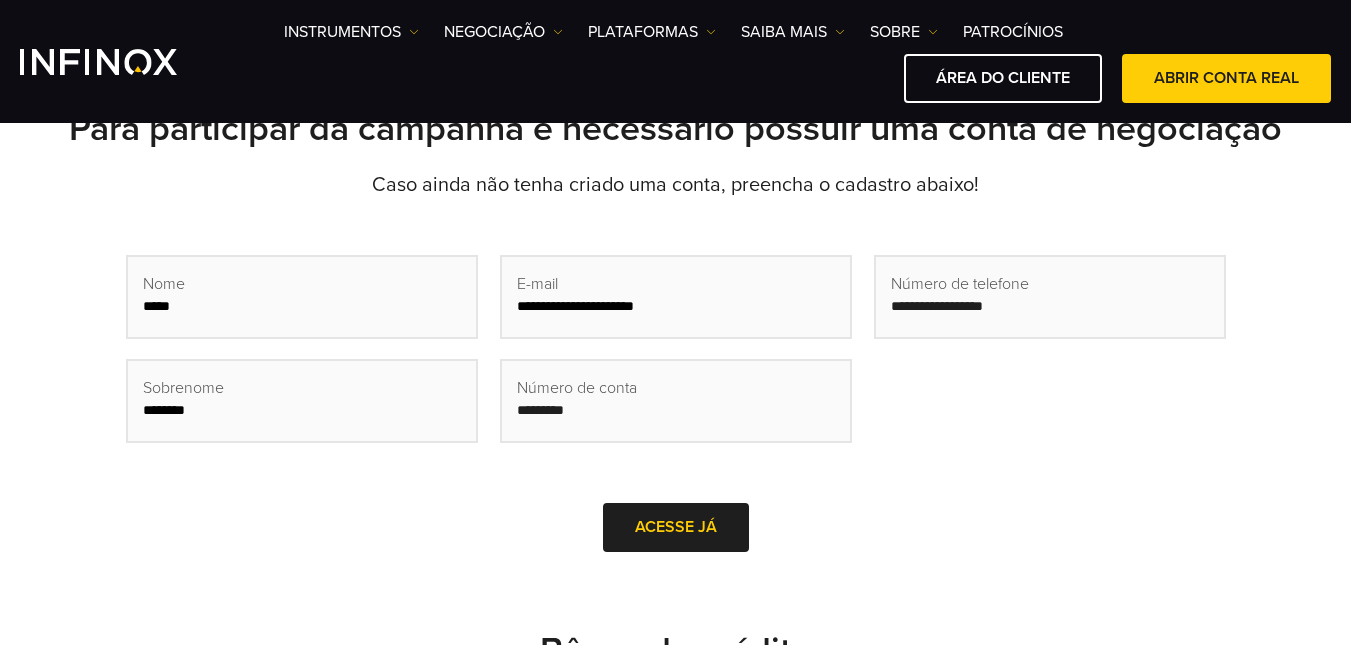 type on "**********" 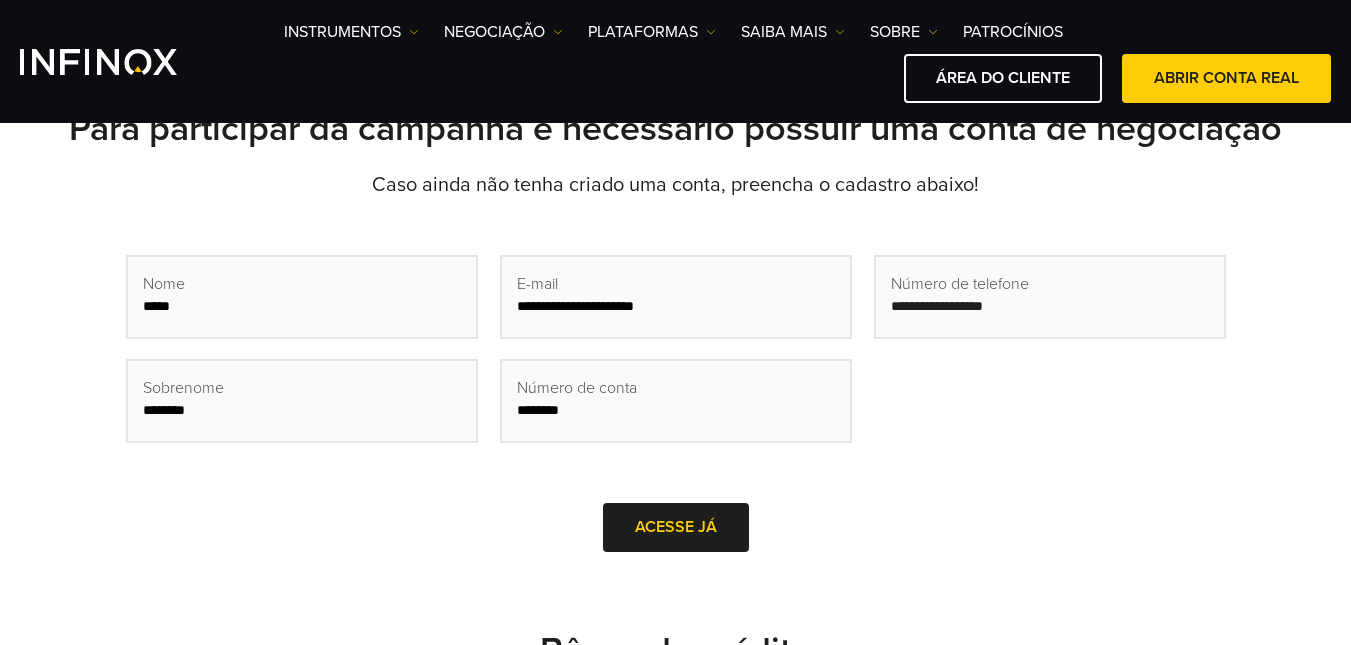 drag, startPoint x: 601, startPoint y: 430, endPoint x: 406, endPoint y: 440, distance: 195.25624 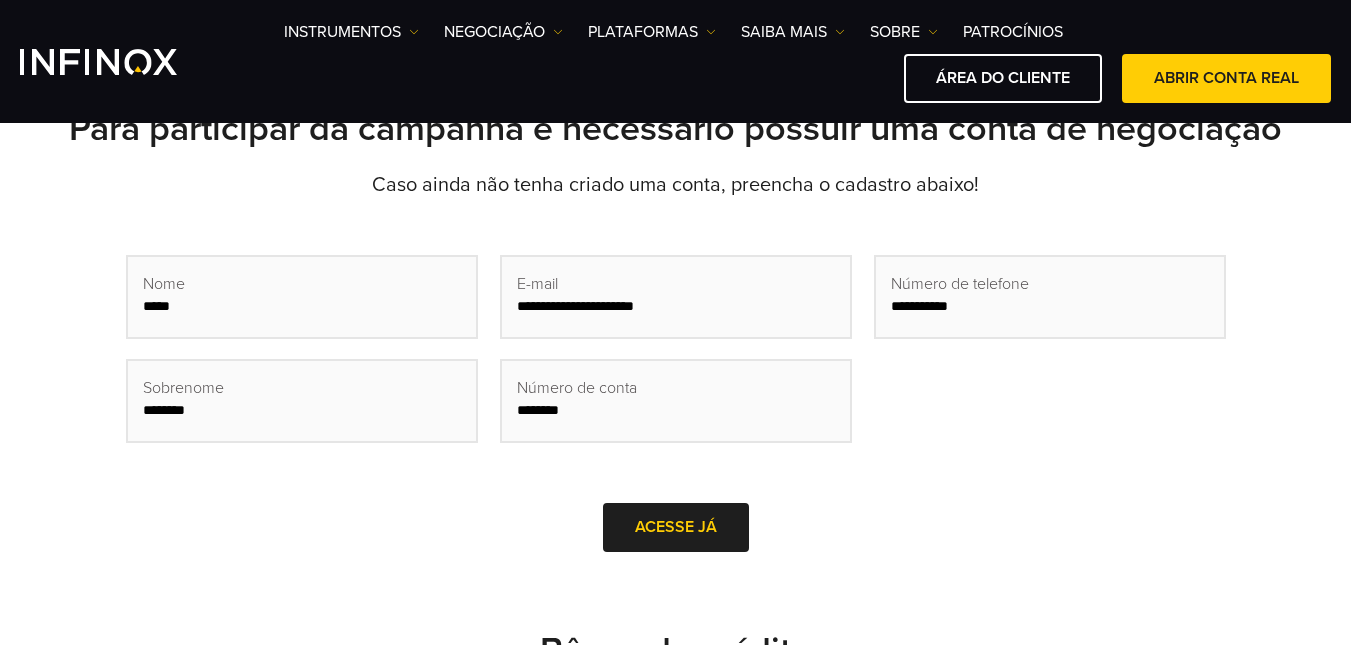 click on "**********" at bounding box center [1050, 297] 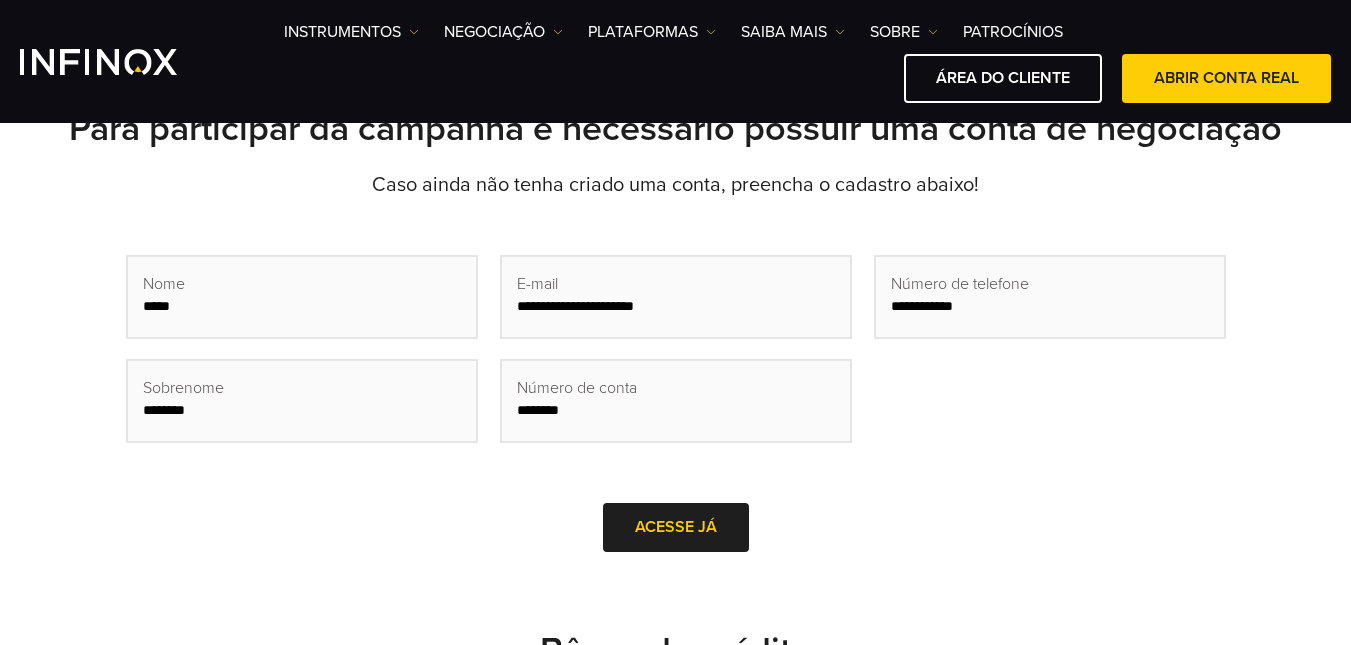 type on "**********" 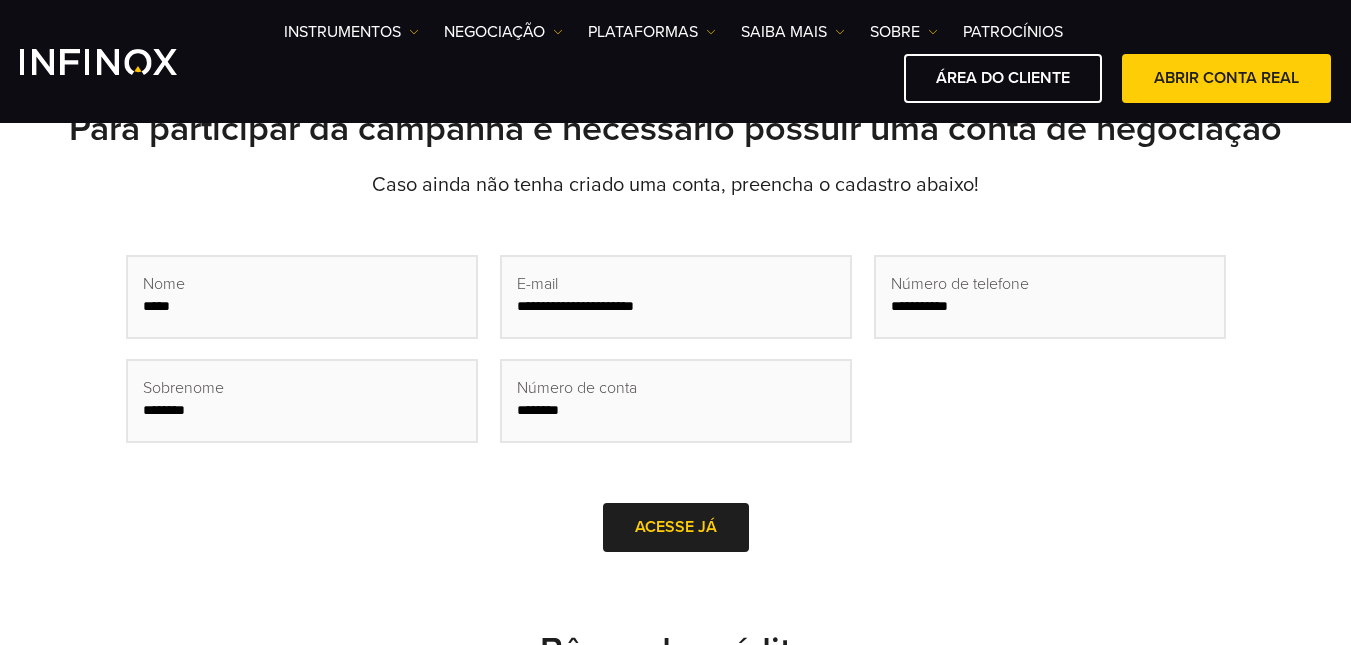 click on "**********" at bounding box center (1050, 359) 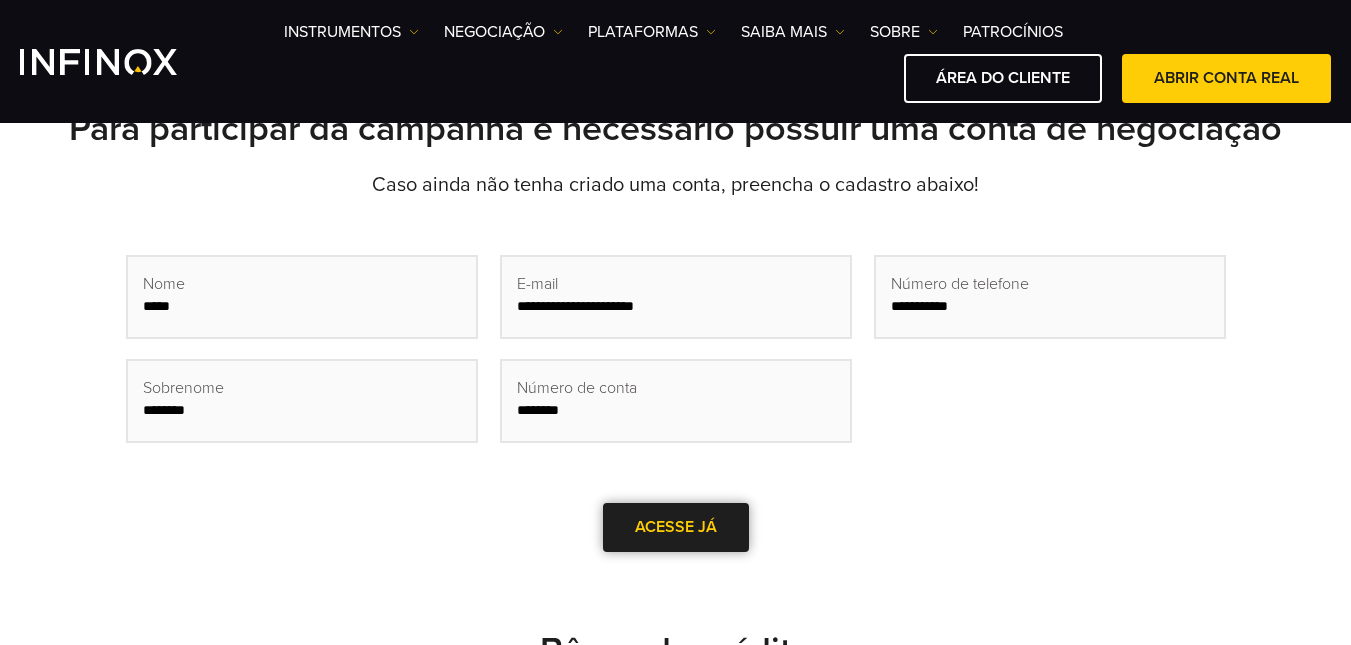 click on "ACESSE JÁ" at bounding box center (676, 527) 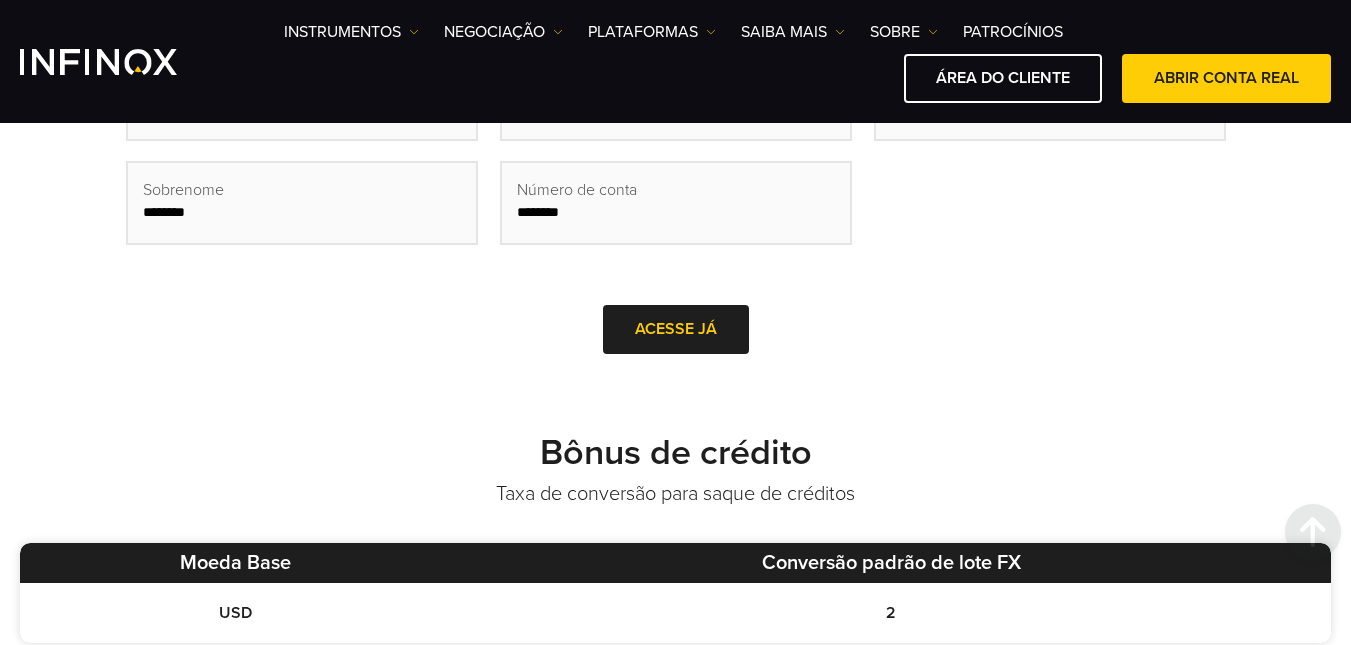 scroll, scrollTop: 800, scrollLeft: 0, axis: vertical 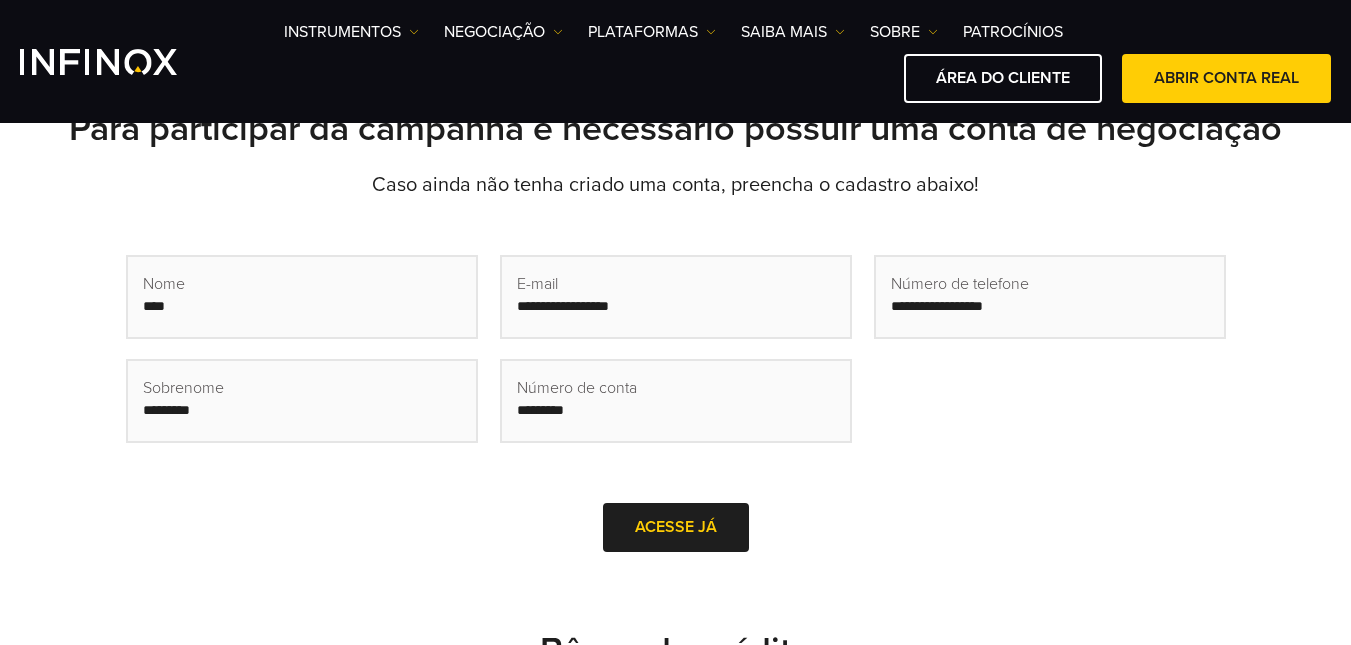 click at bounding box center [302, 297] 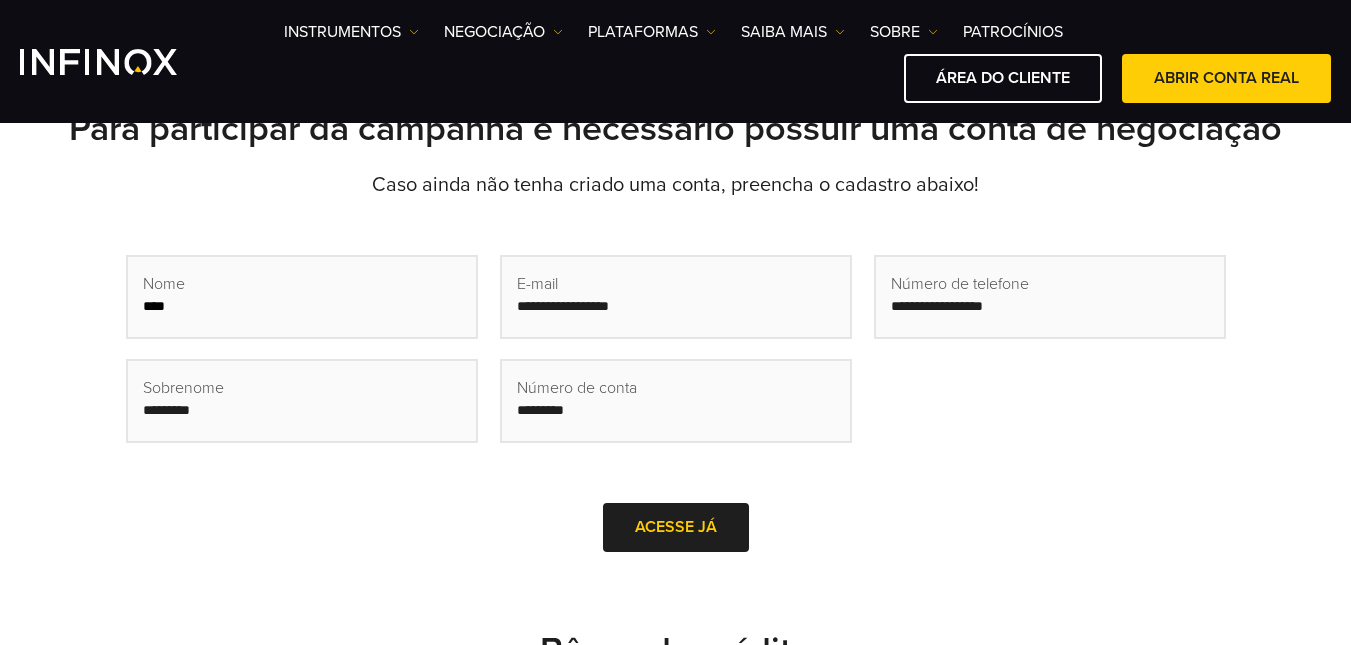 type on "********" 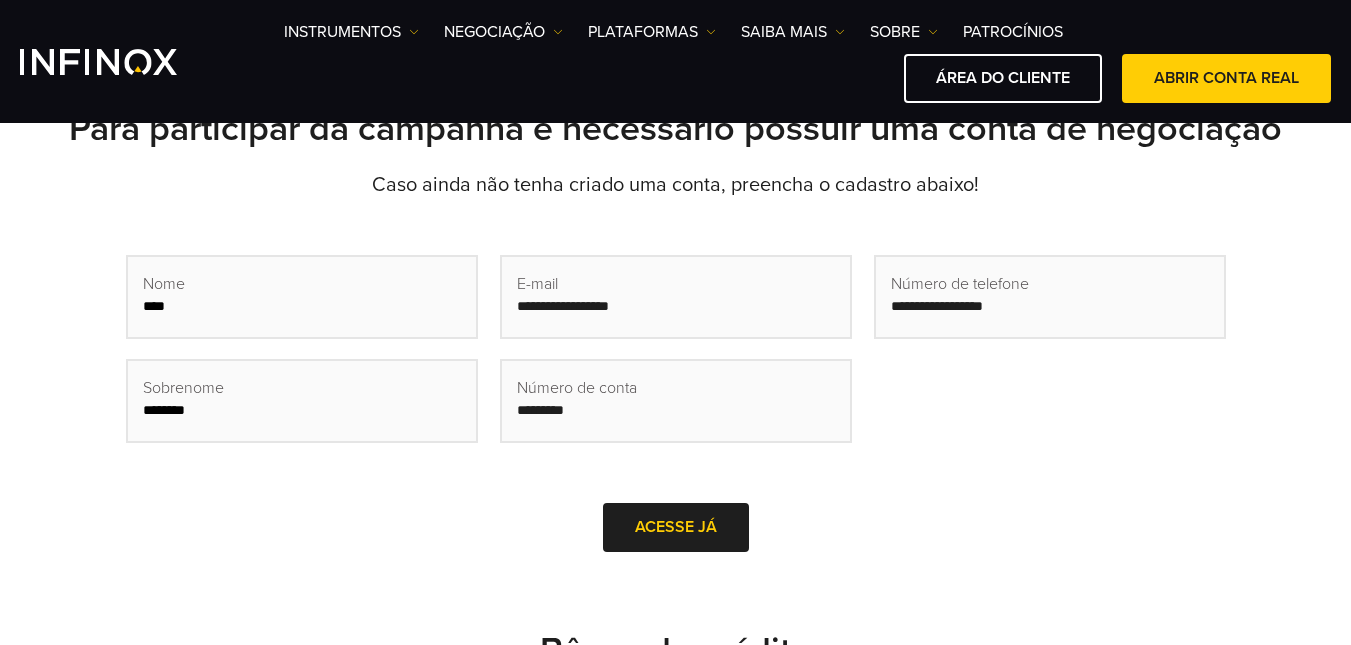 type on "**********" 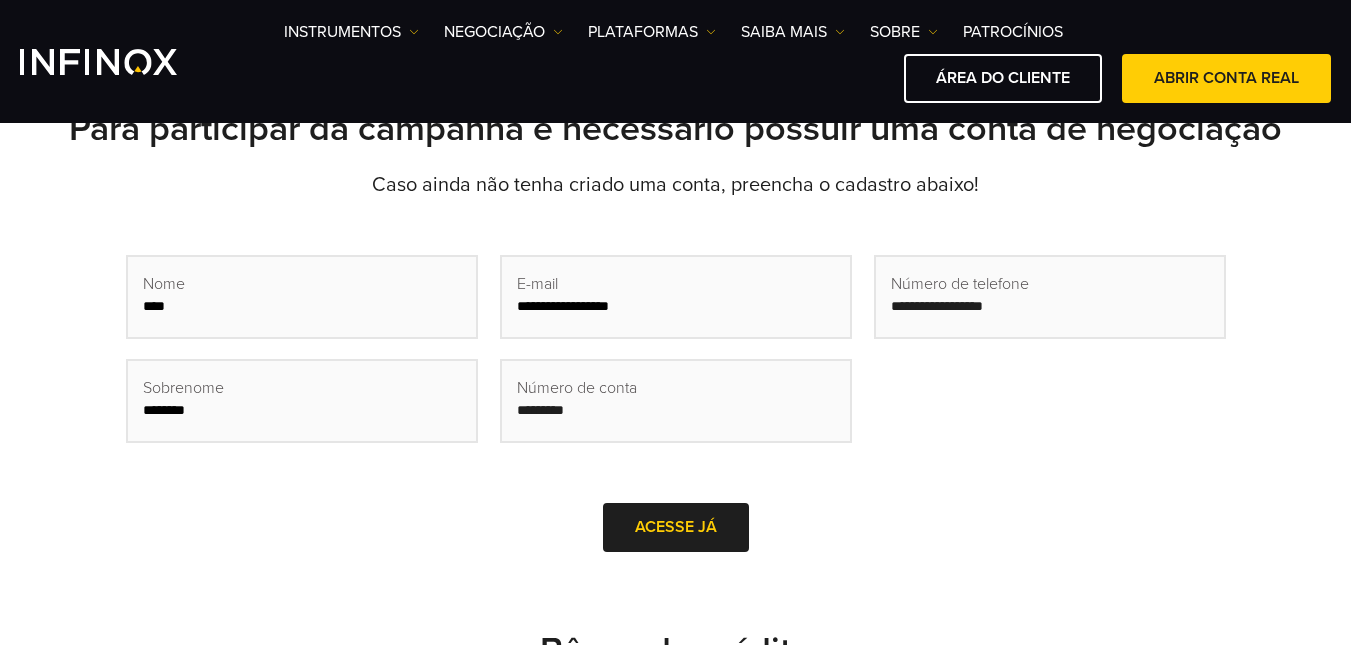 type on "**********" 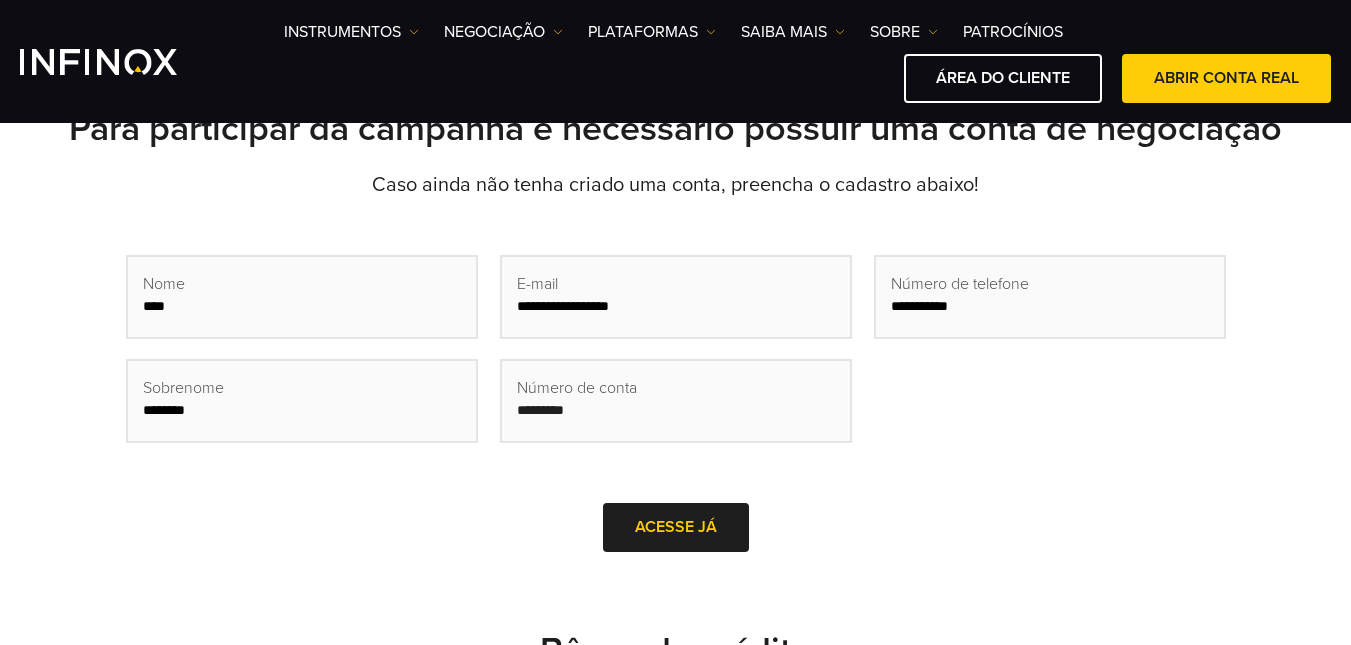 drag, startPoint x: 671, startPoint y: 315, endPoint x: 276, endPoint y: 287, distance: 395.99115 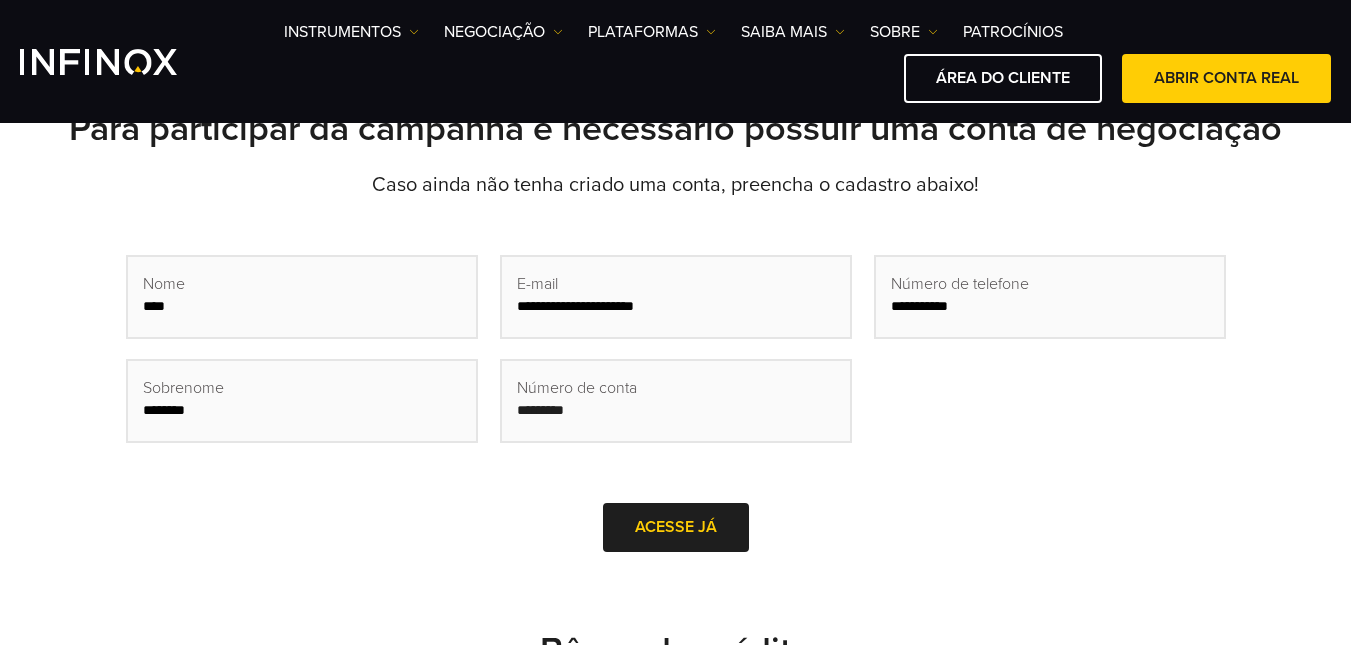 type on "**********" 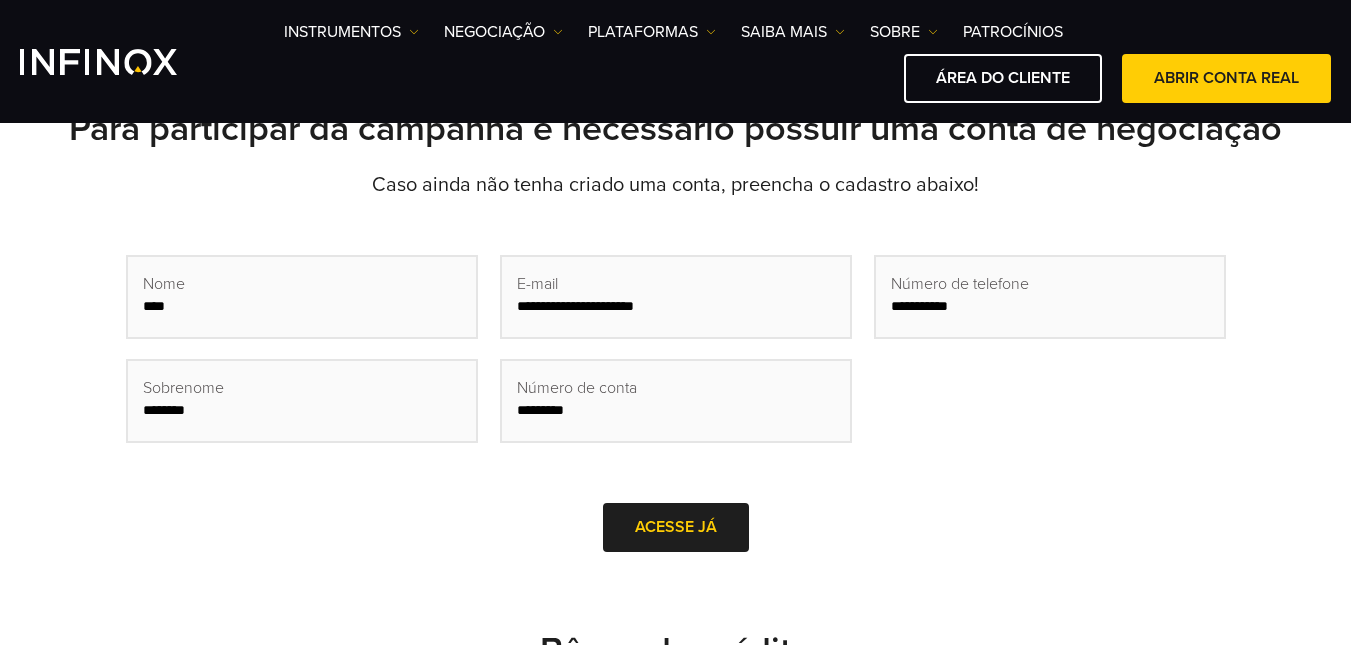 click on "********" at bounding box center (676, 401) 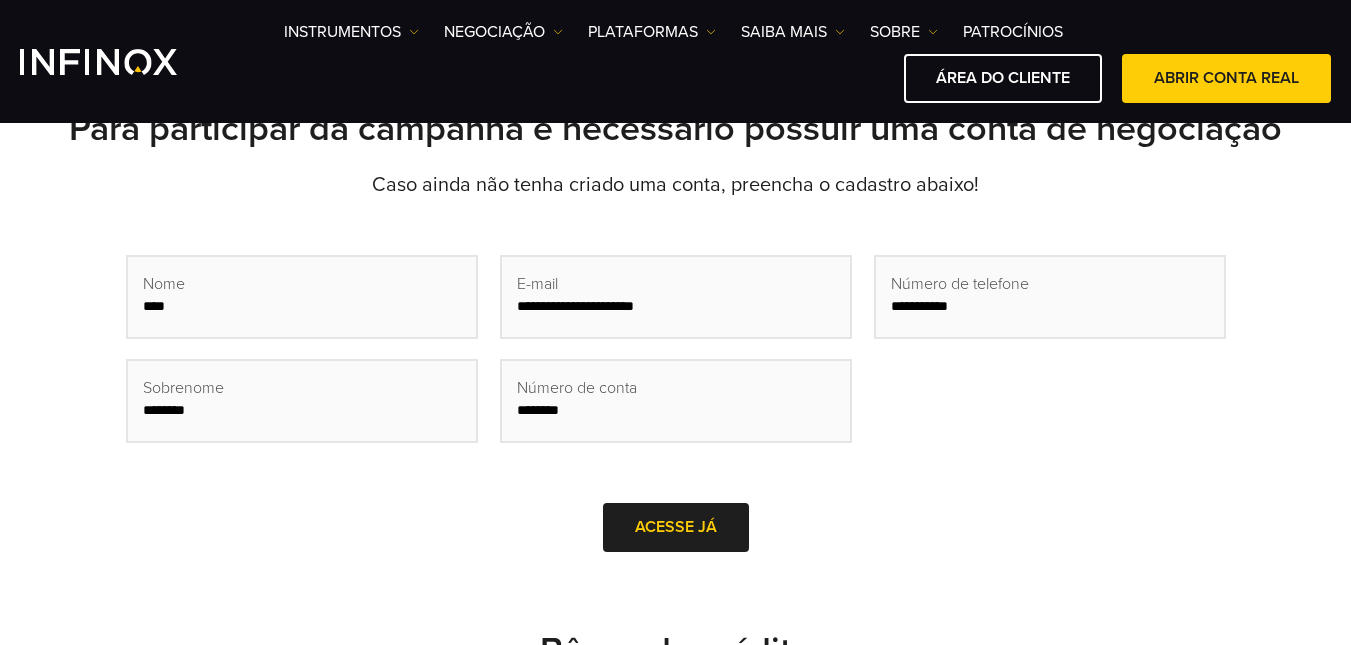 type on "********" 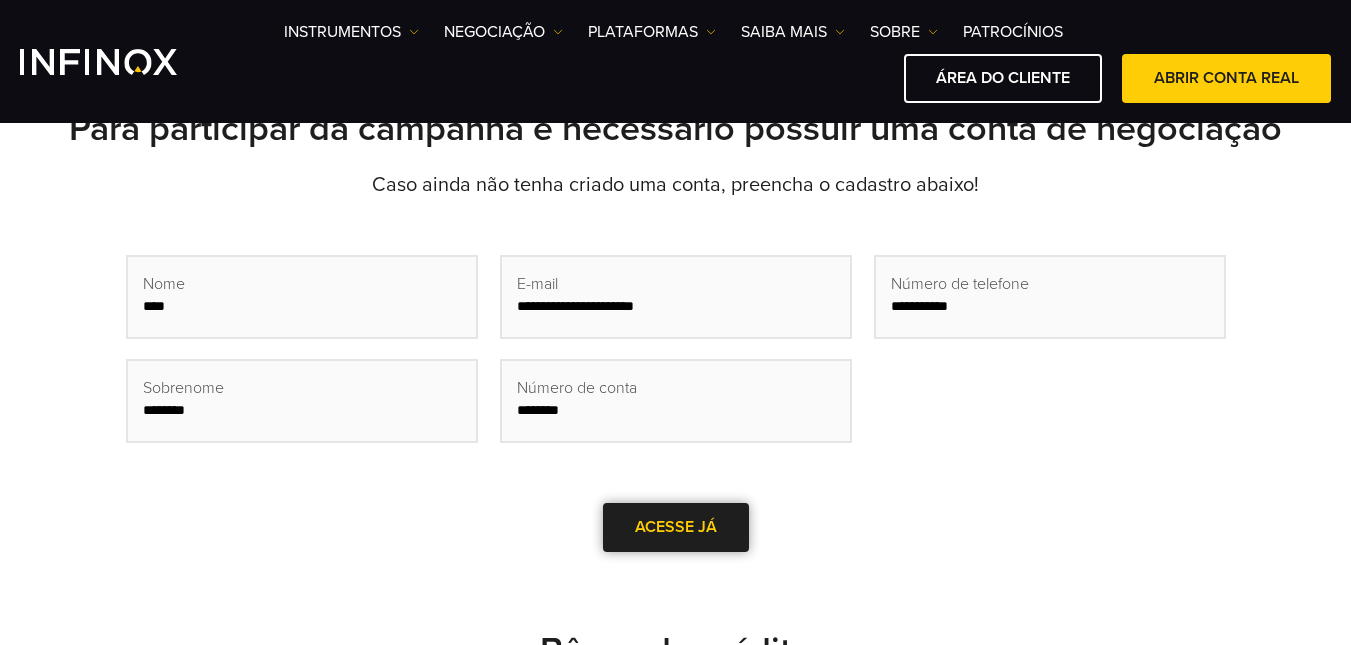 click on "ACESSE JÁ" at bounding box center [676, 527] 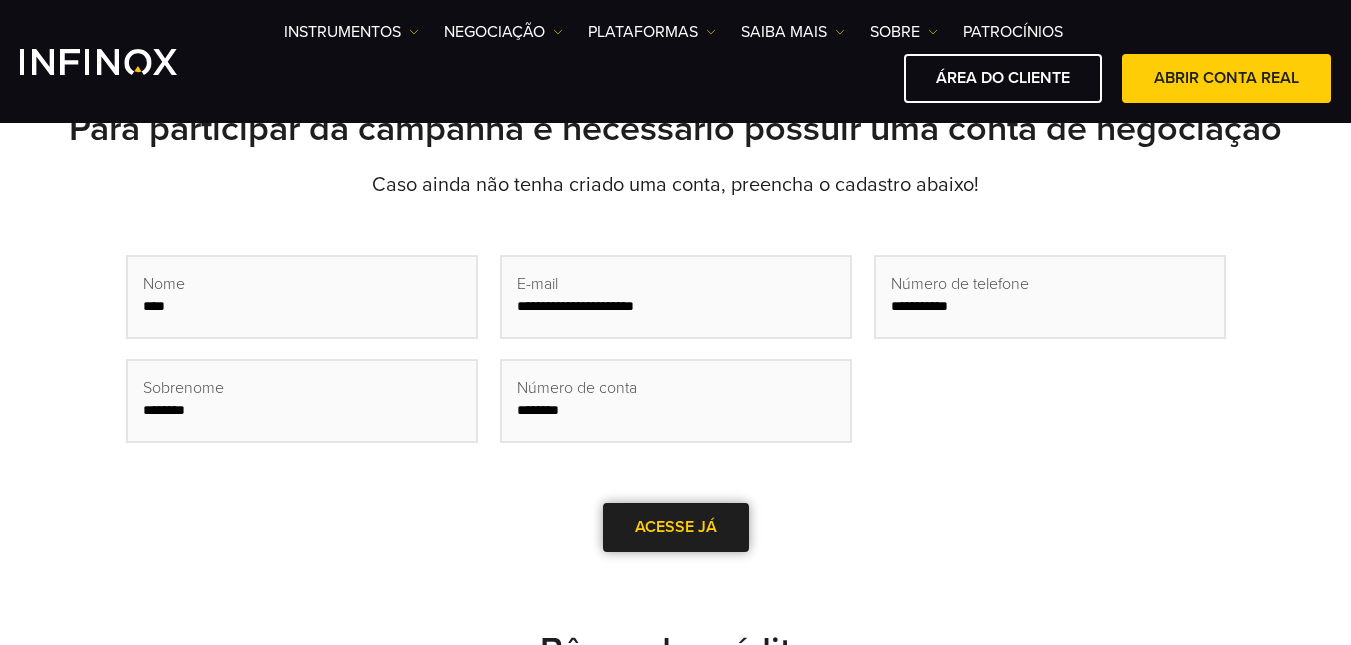 scroll, scrollTop: 0, scrollLeft: 0, axis: both 